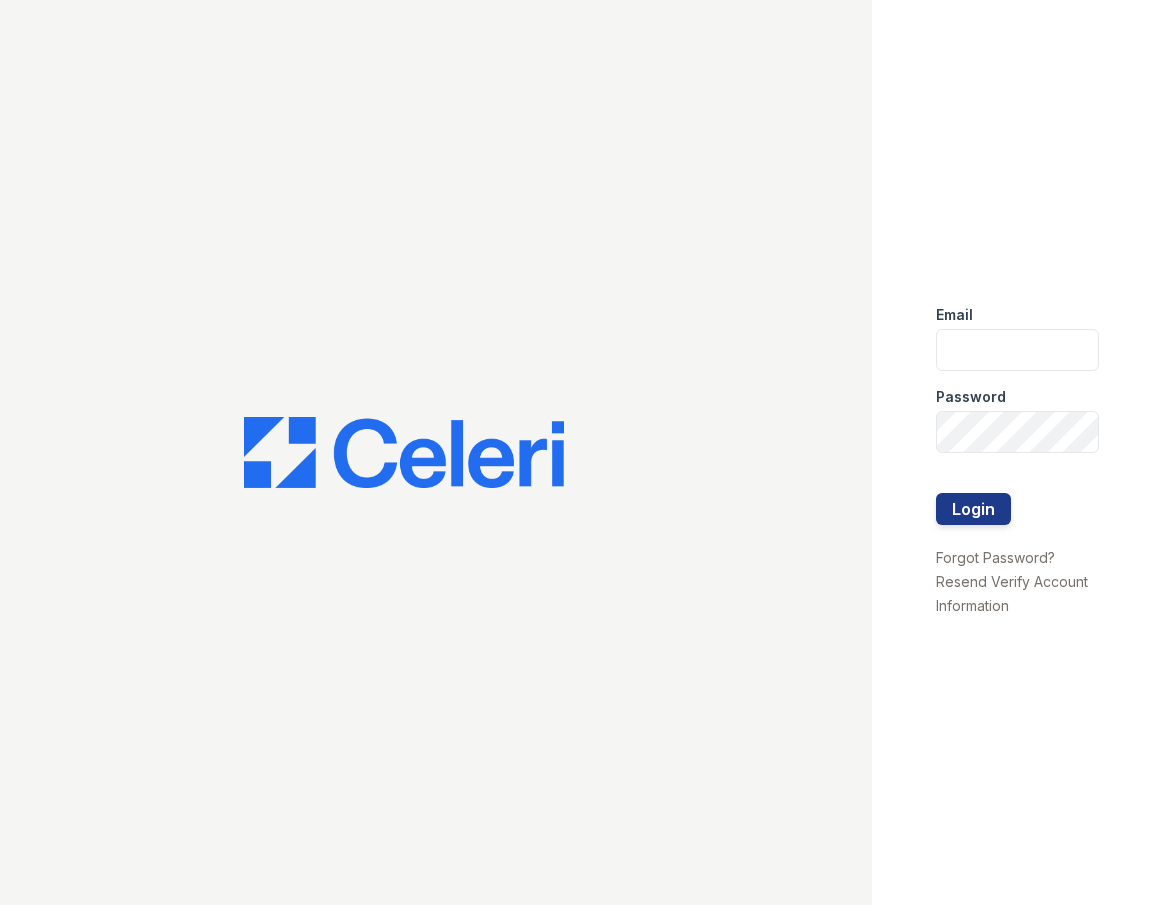 scroll, scrollTop: 0, scrollLeft: 0, axis: both 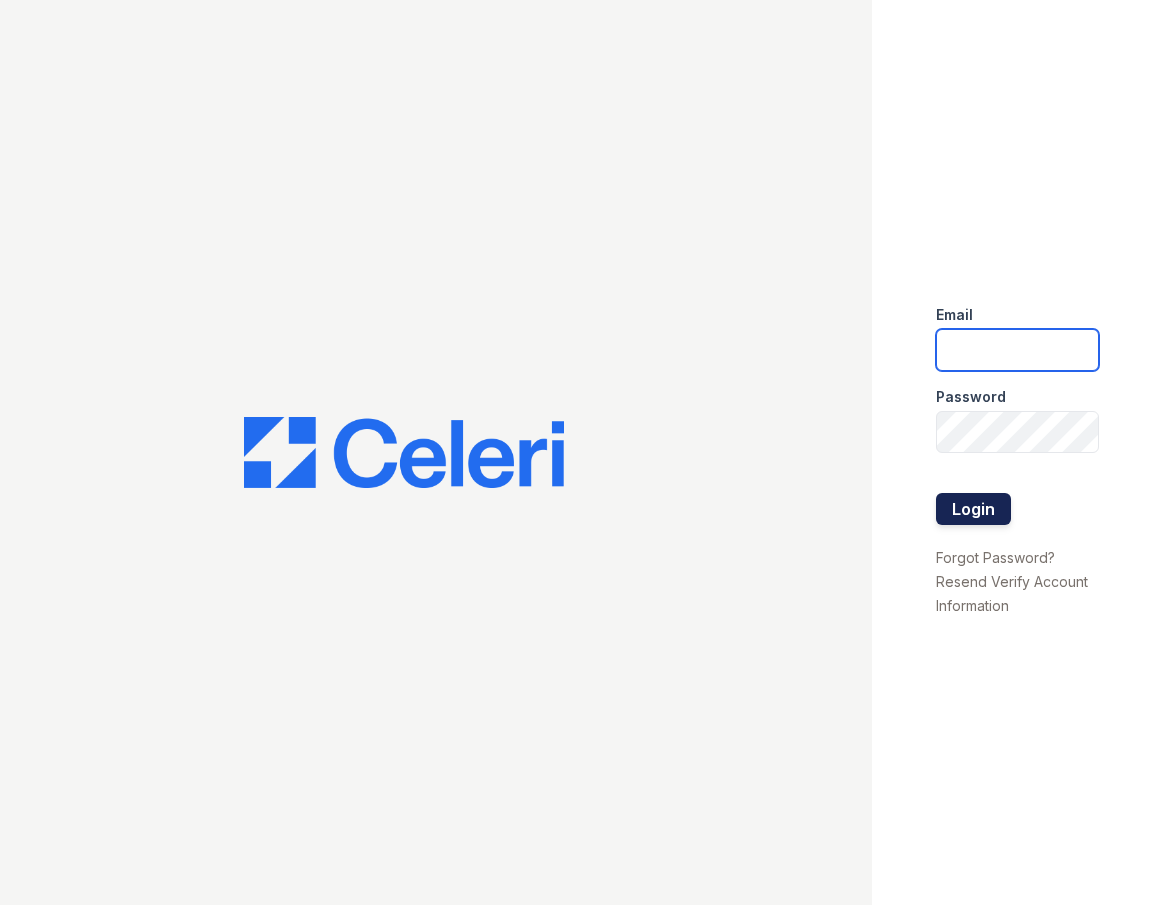 type on "[USERNAME]@[DOMAIN].com" 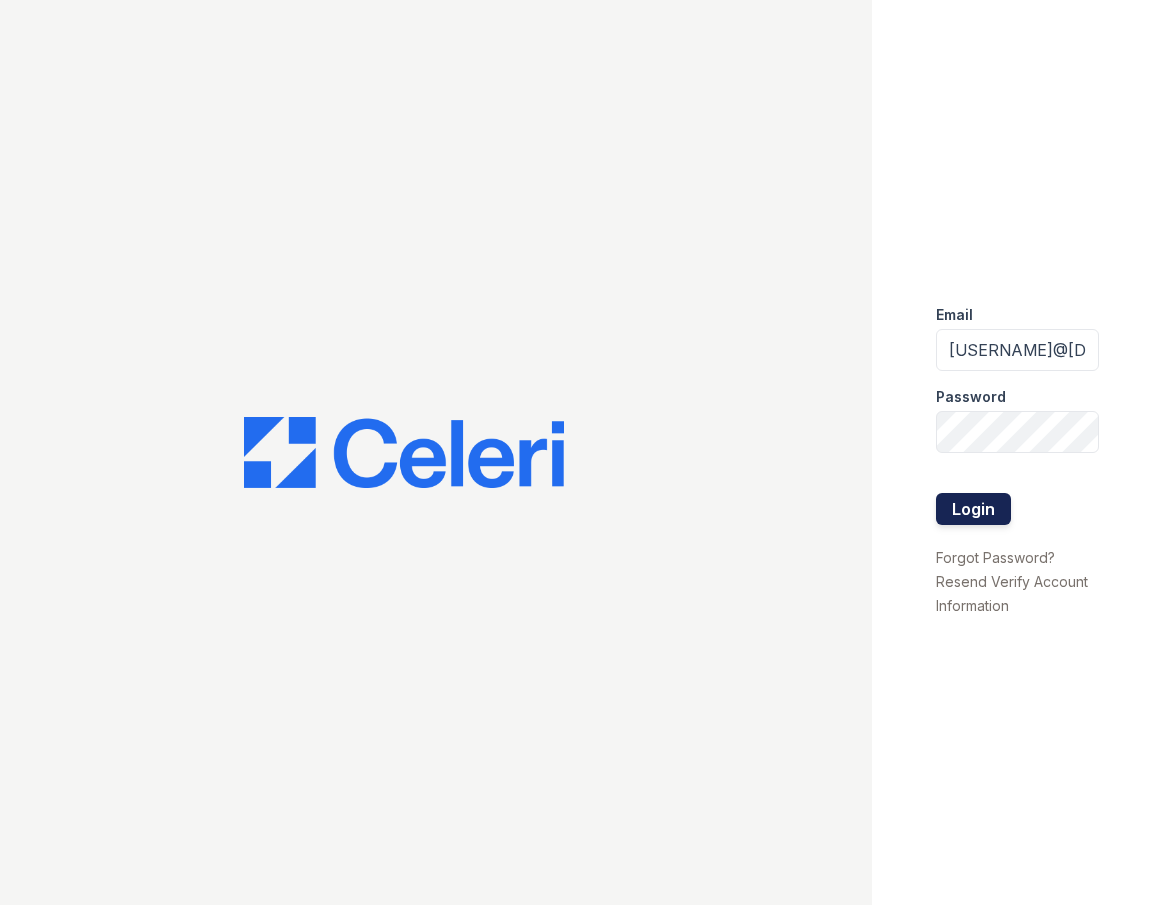 click on "Login" at bounding box center (973, 509) 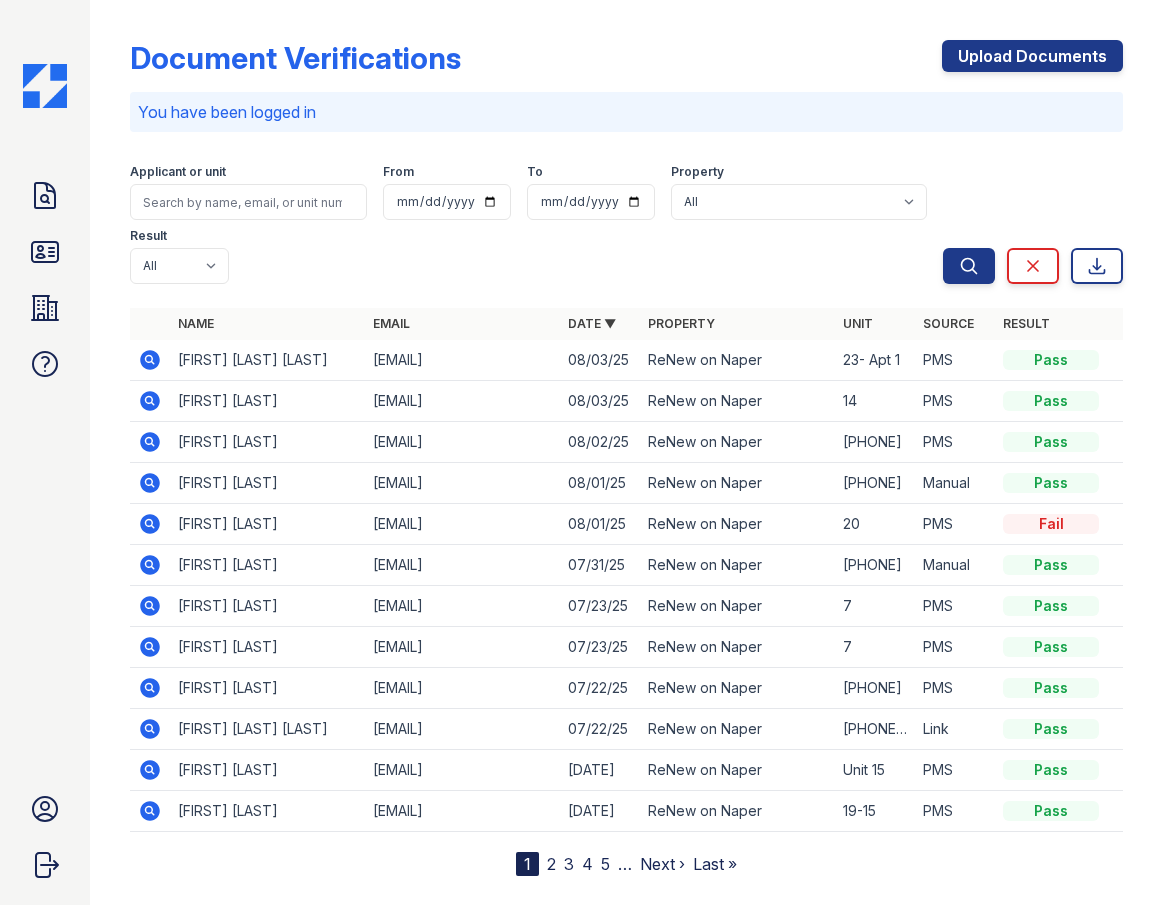 scroll, scrollTop: 0, scrollLeft: 0, axis: both 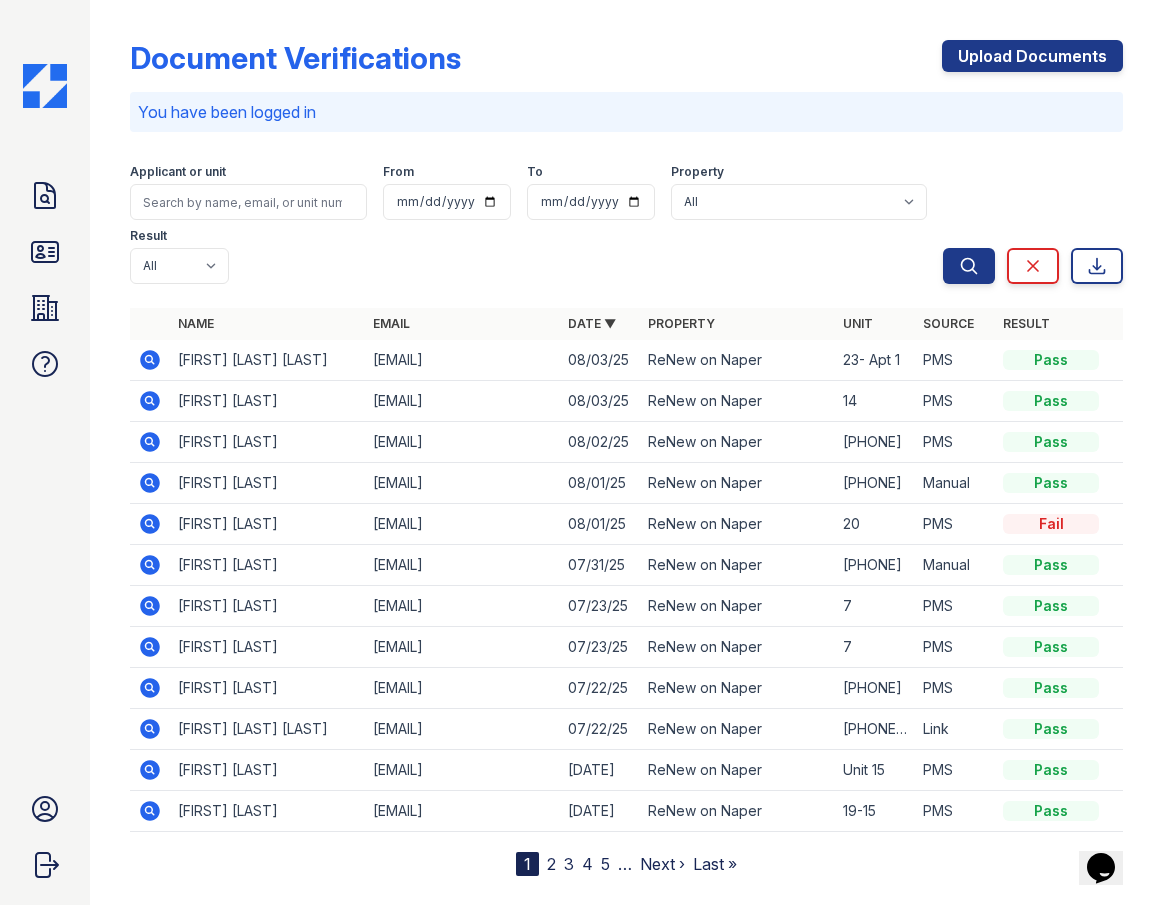 click 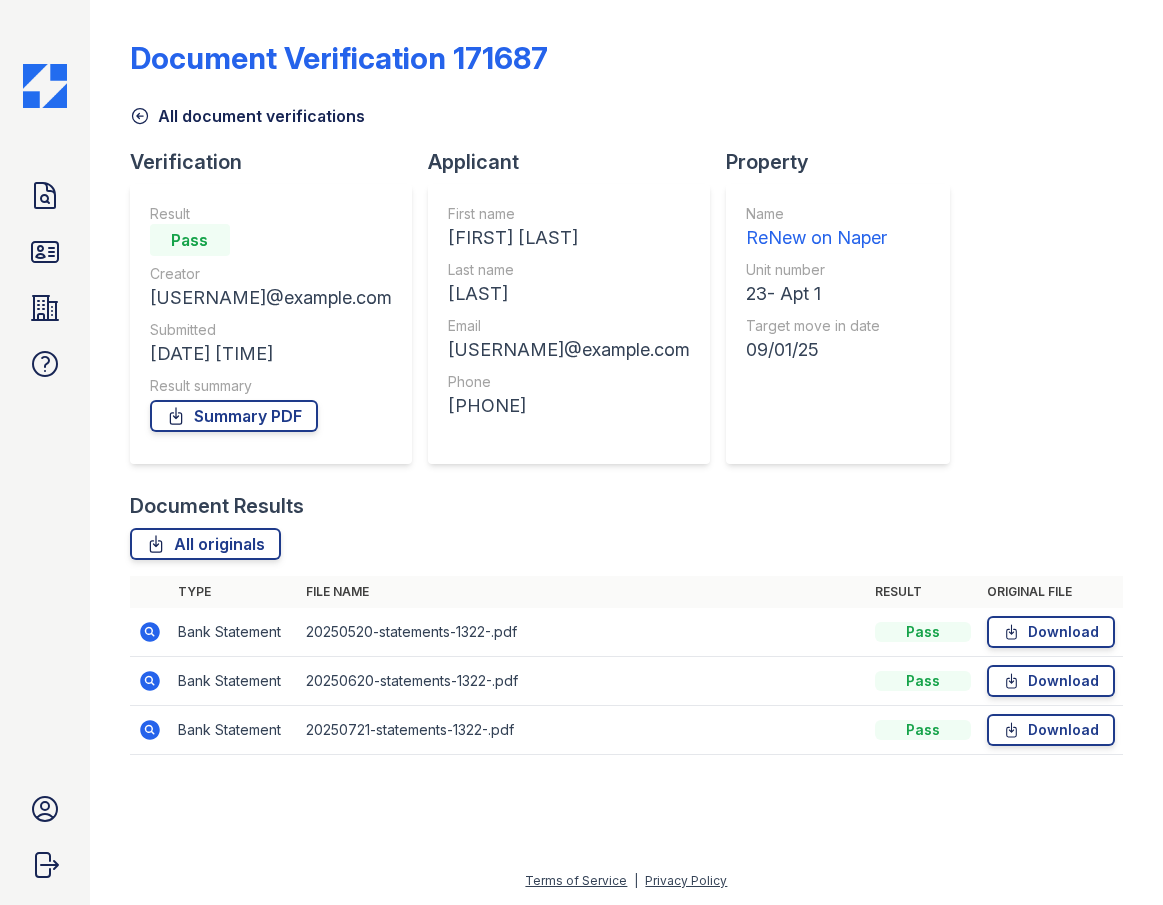 scroll, scrollTop: 0, scrollLeft: 0, axis: both 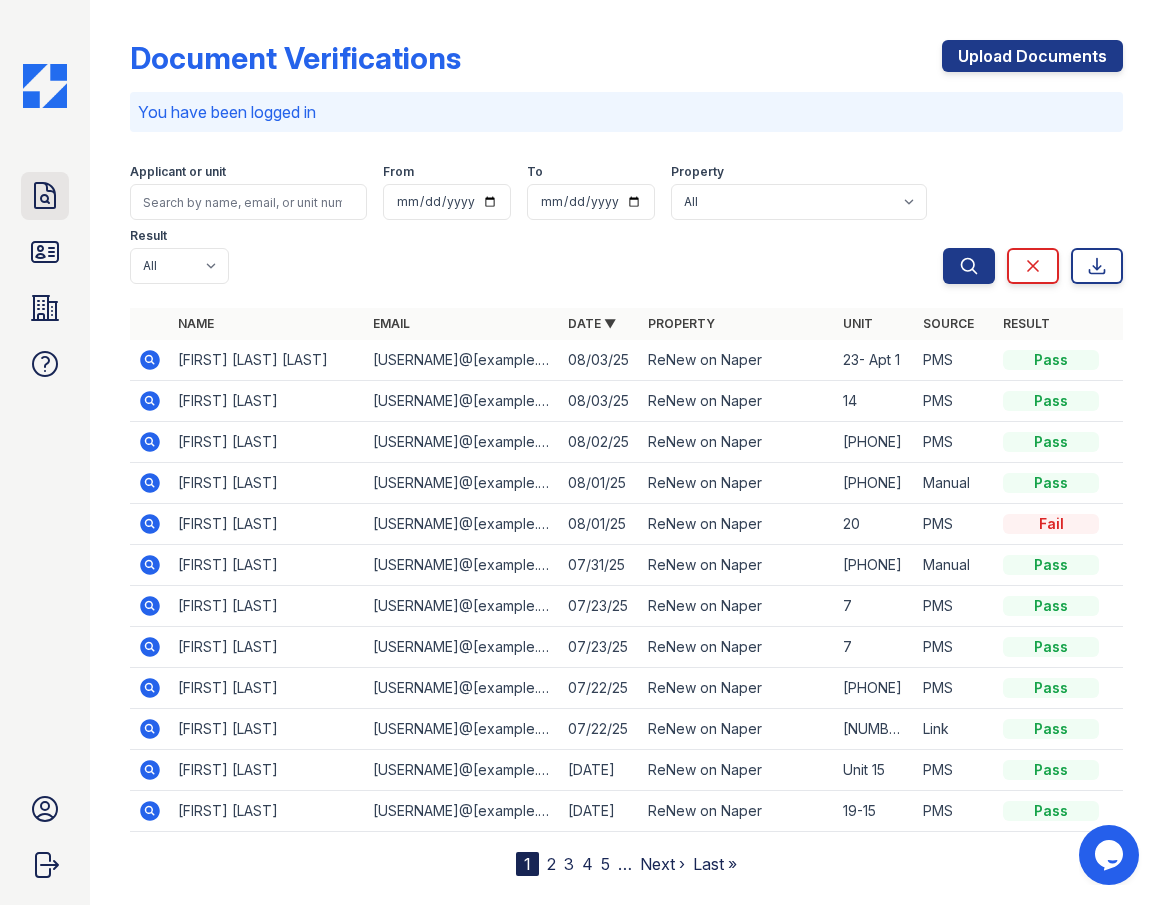 click 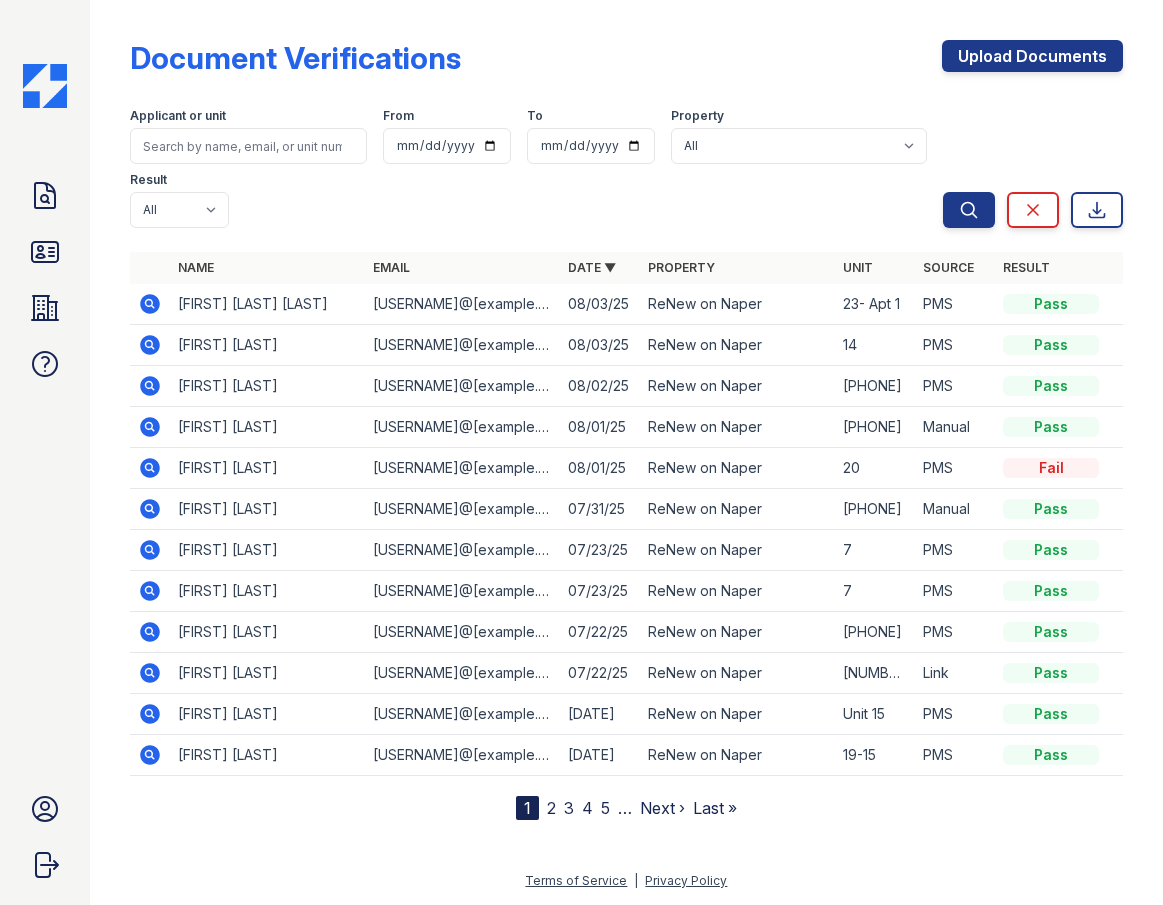 click 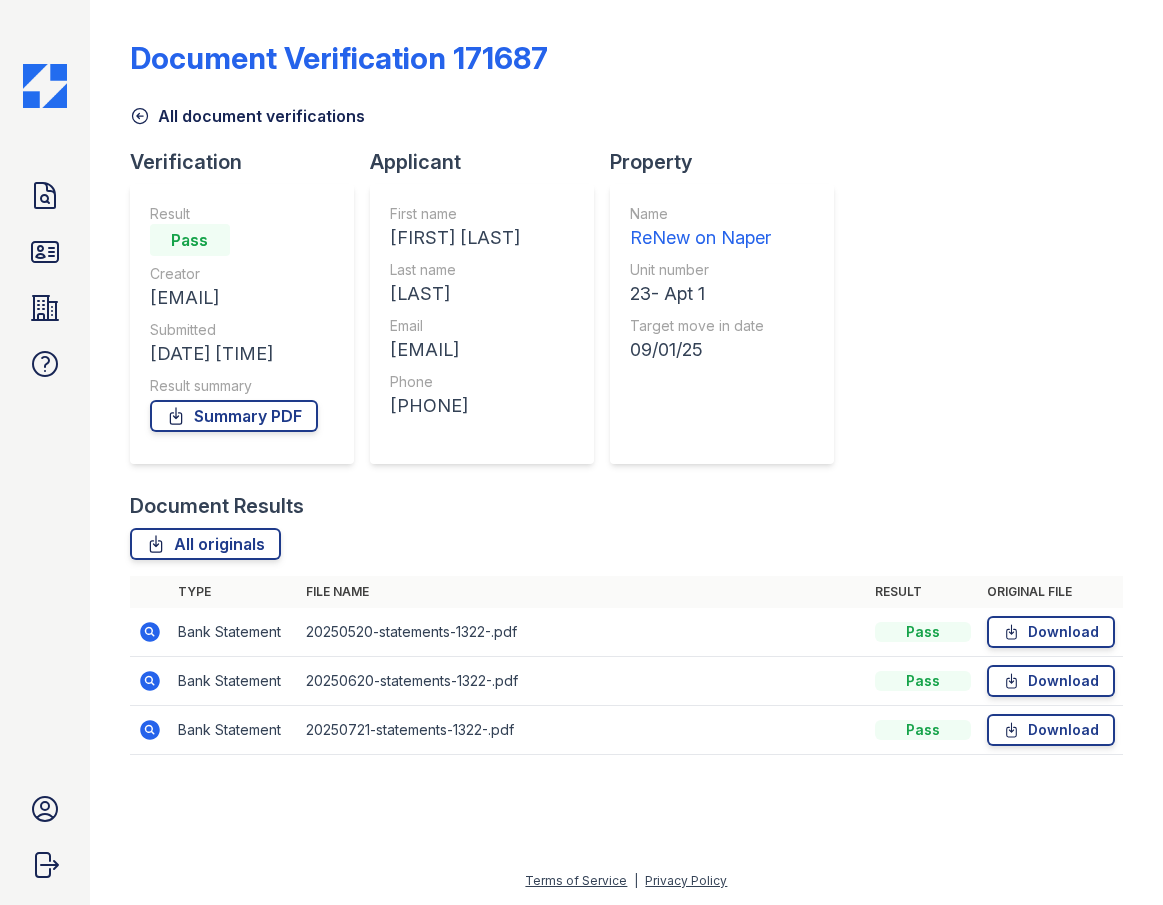 scroll, scrollTop: 0, scrollLeft: 0, axis: both 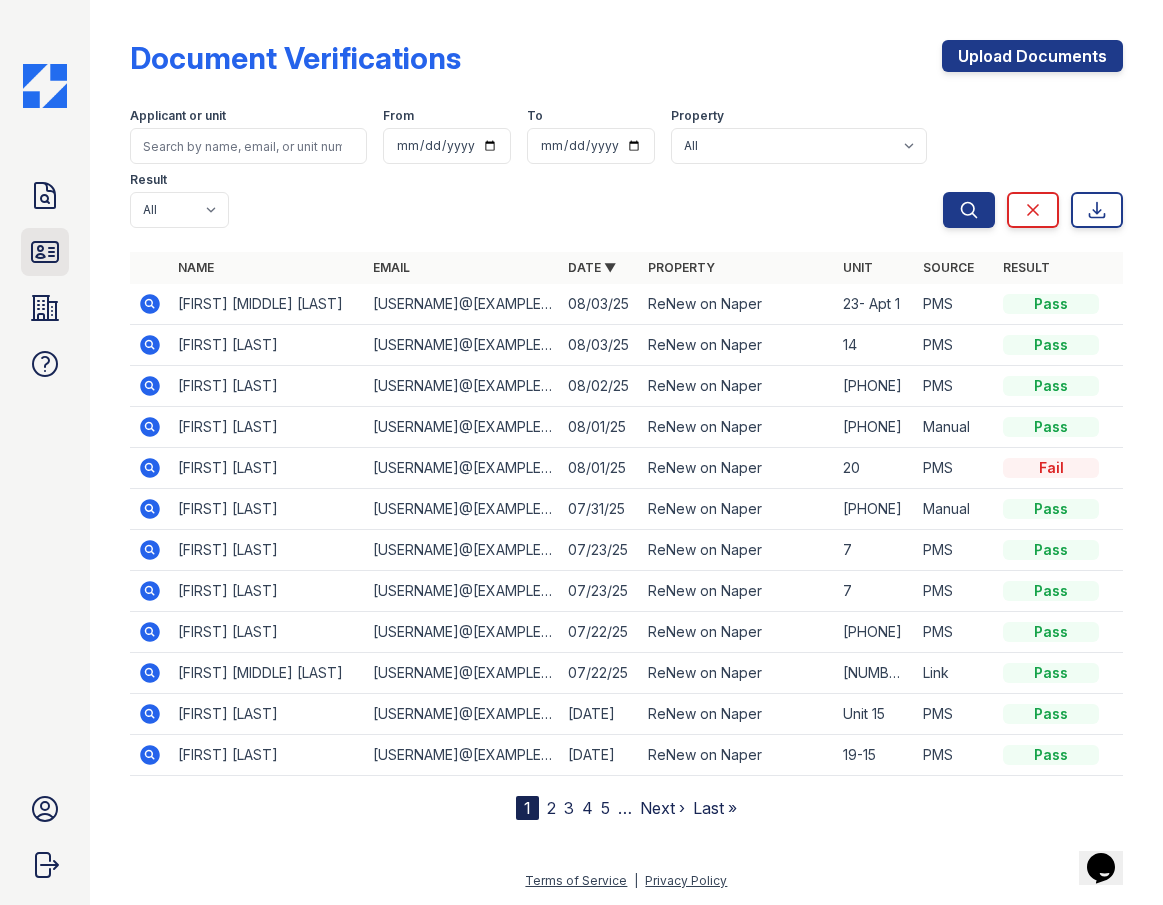 click 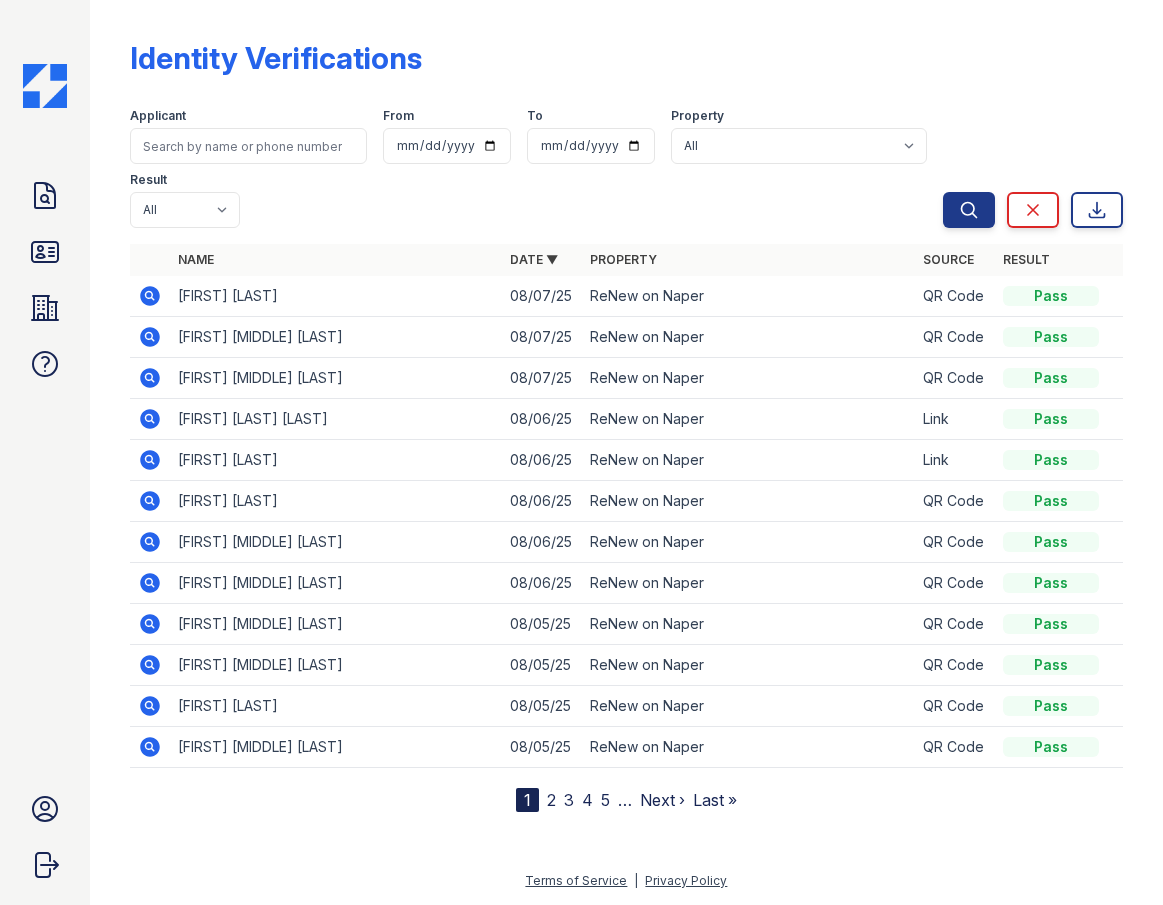 click 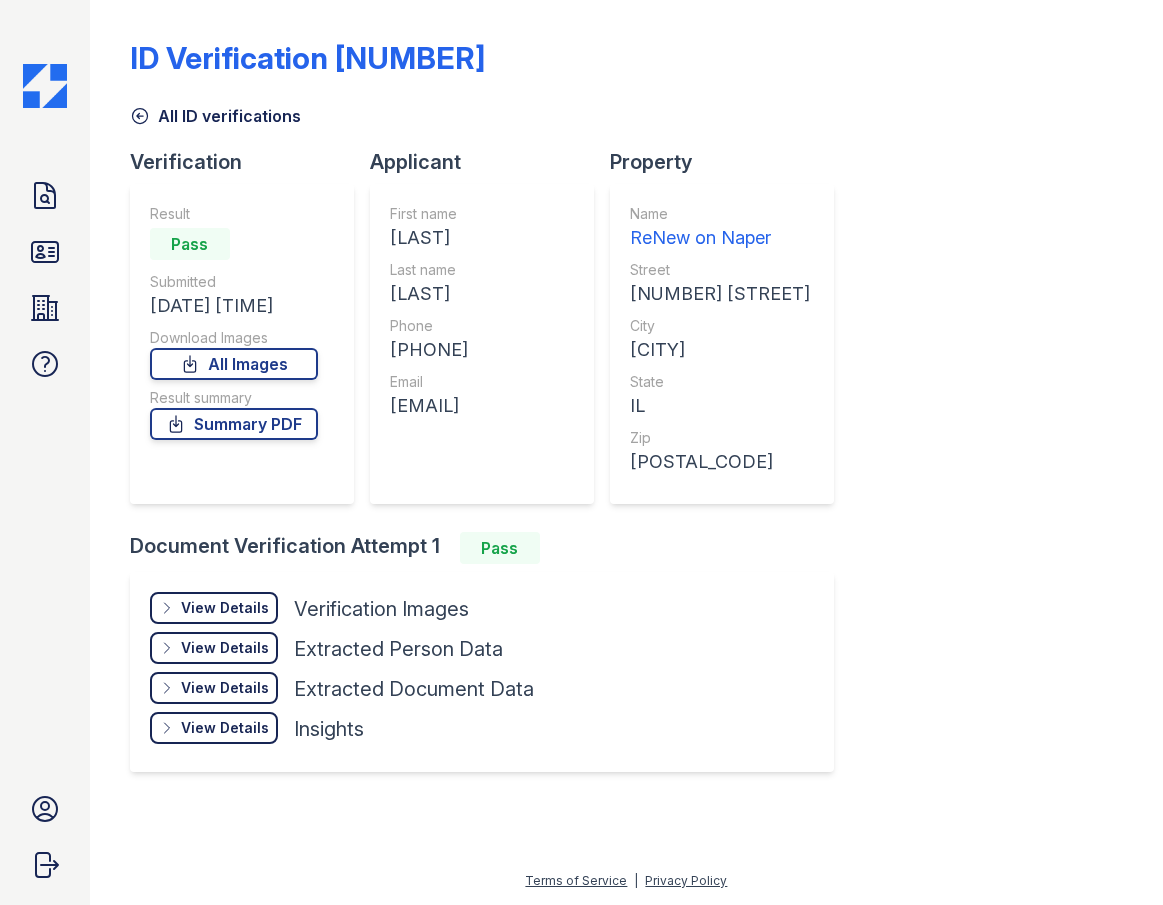 scroll, scrollTop: 0, scrollLeft: 0, axis: both 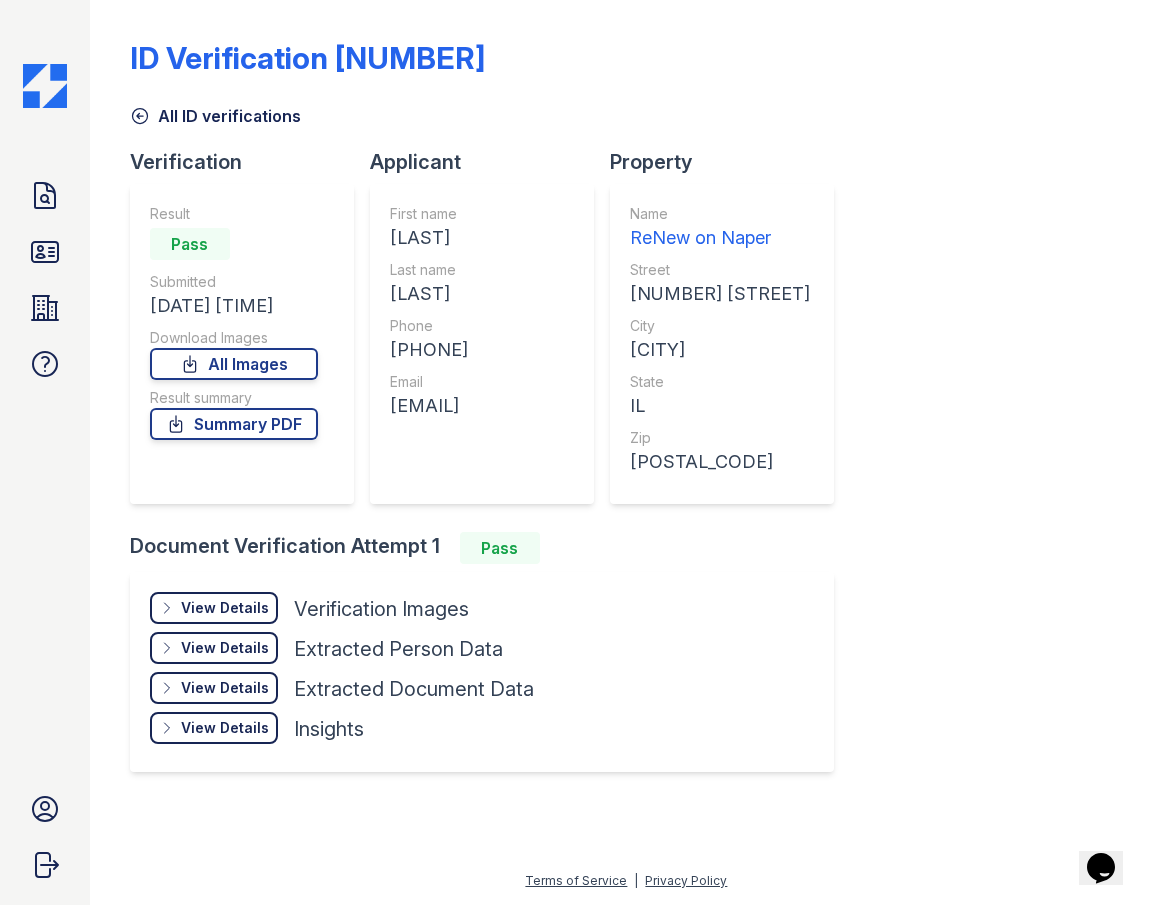 click on "View Details" at bounding box center [225, 608] 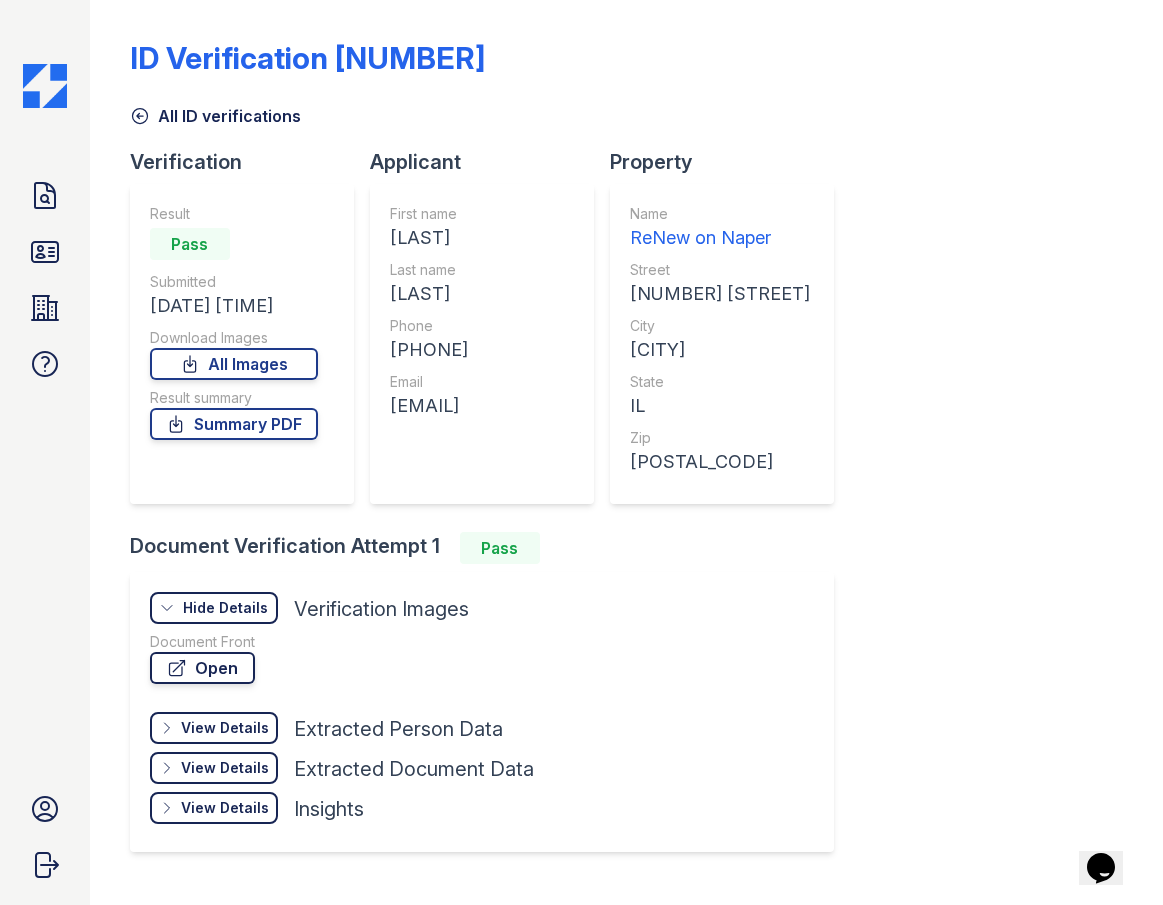 click on "Open" at bounding box center [202, 668] 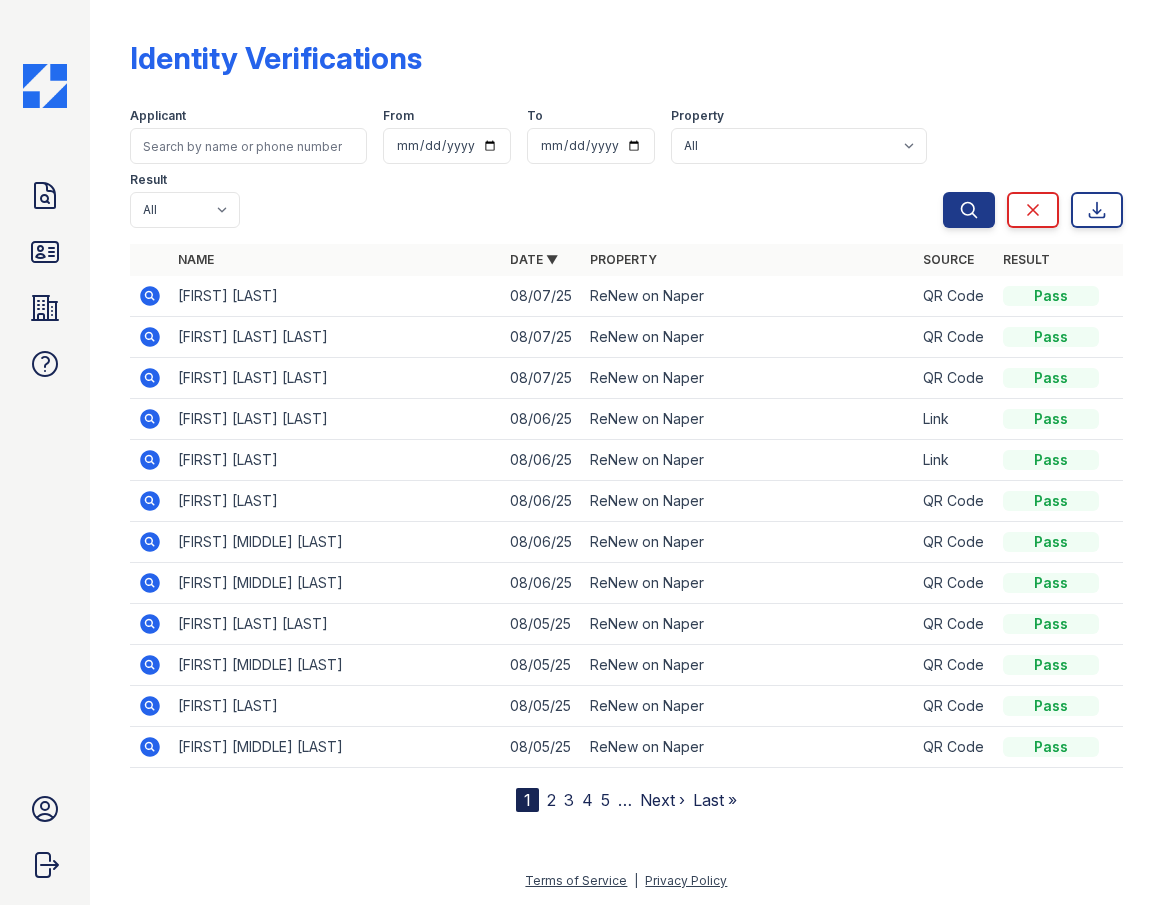 scroll, scrollTop: 0, scrollLeft: 0, axis: both 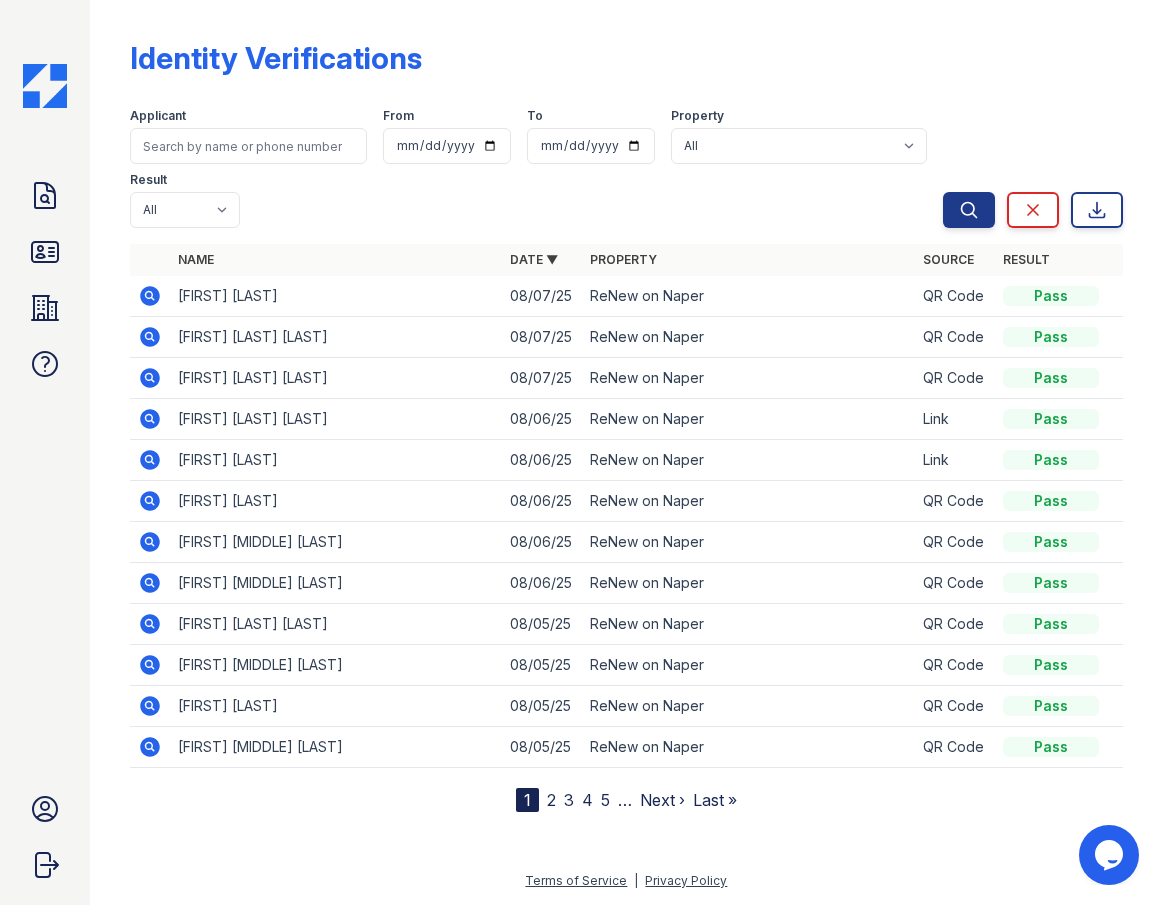 click 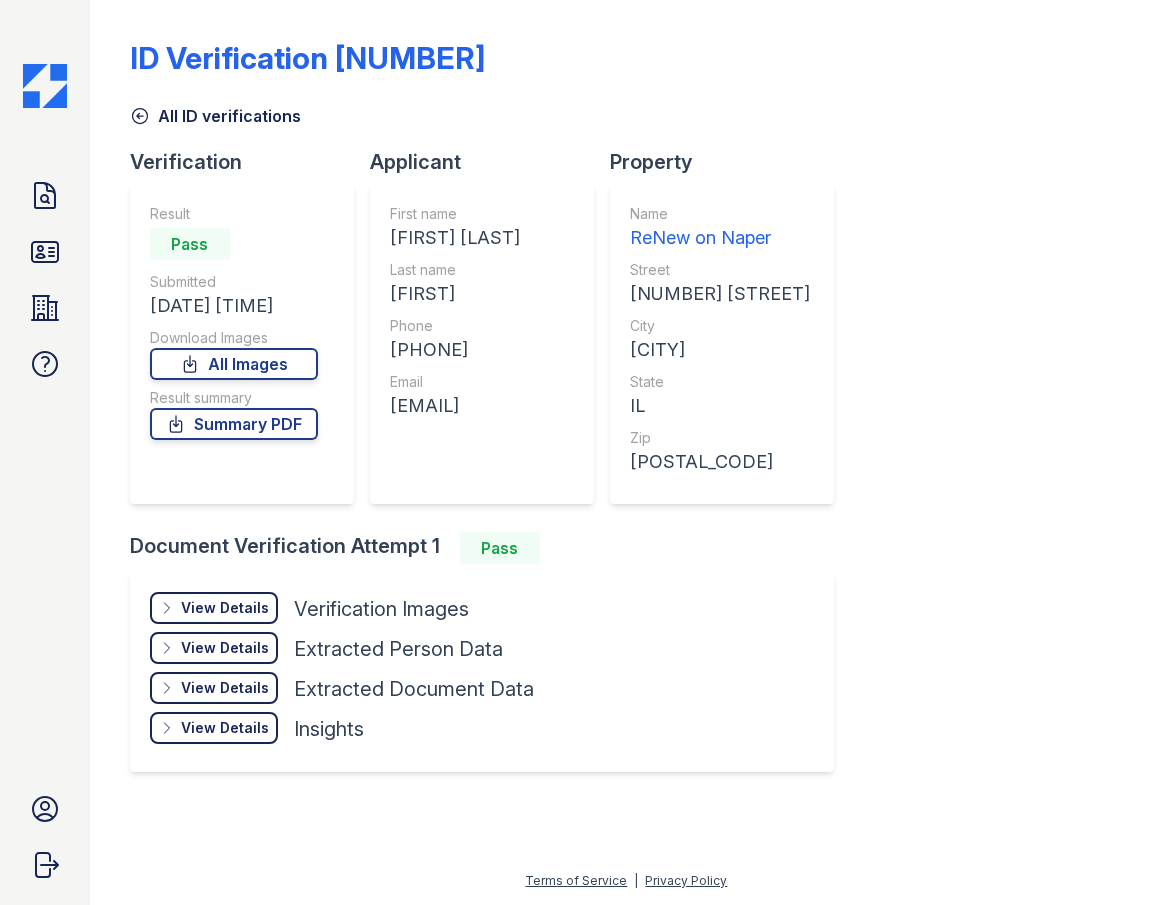 scroll, scrollTop: 0, scrollLeft: 0, axis: both 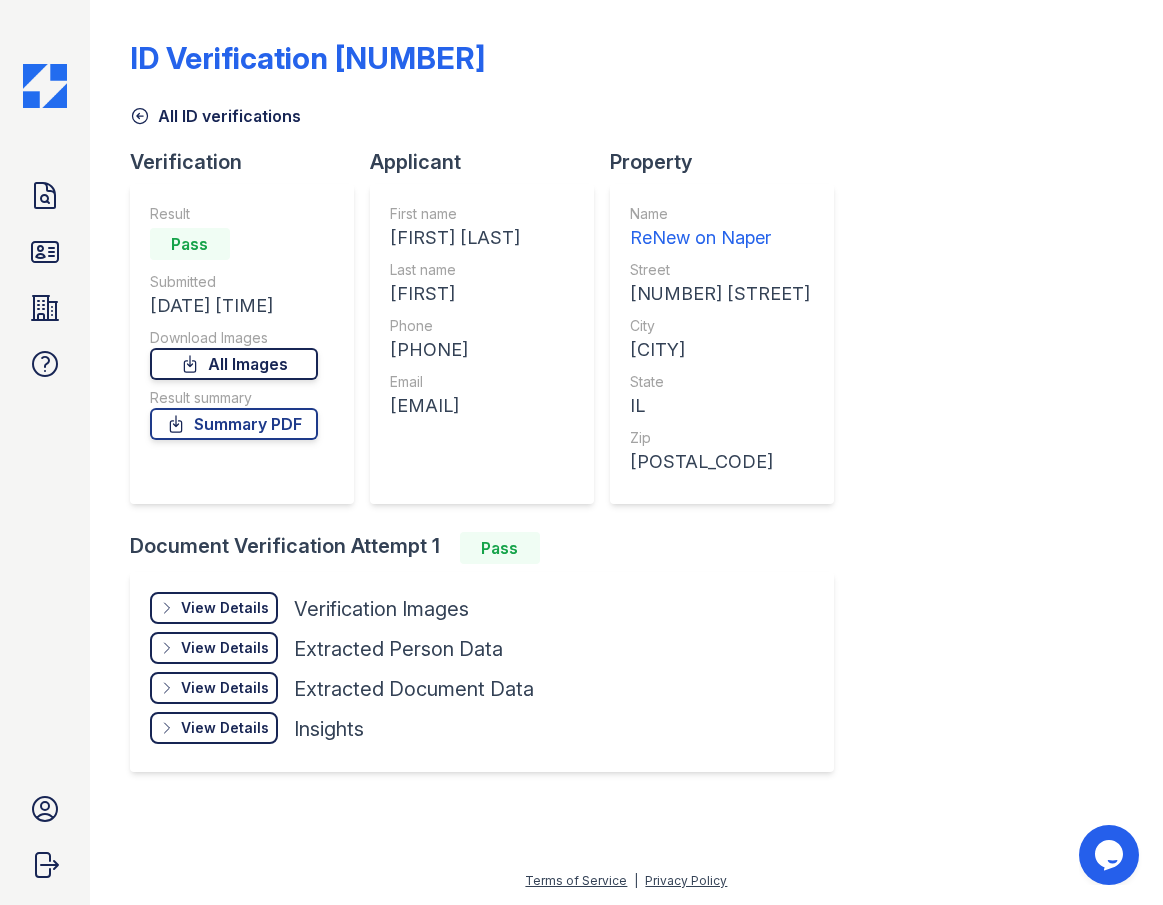 click on "All Images" at bounding box center (234, 364) 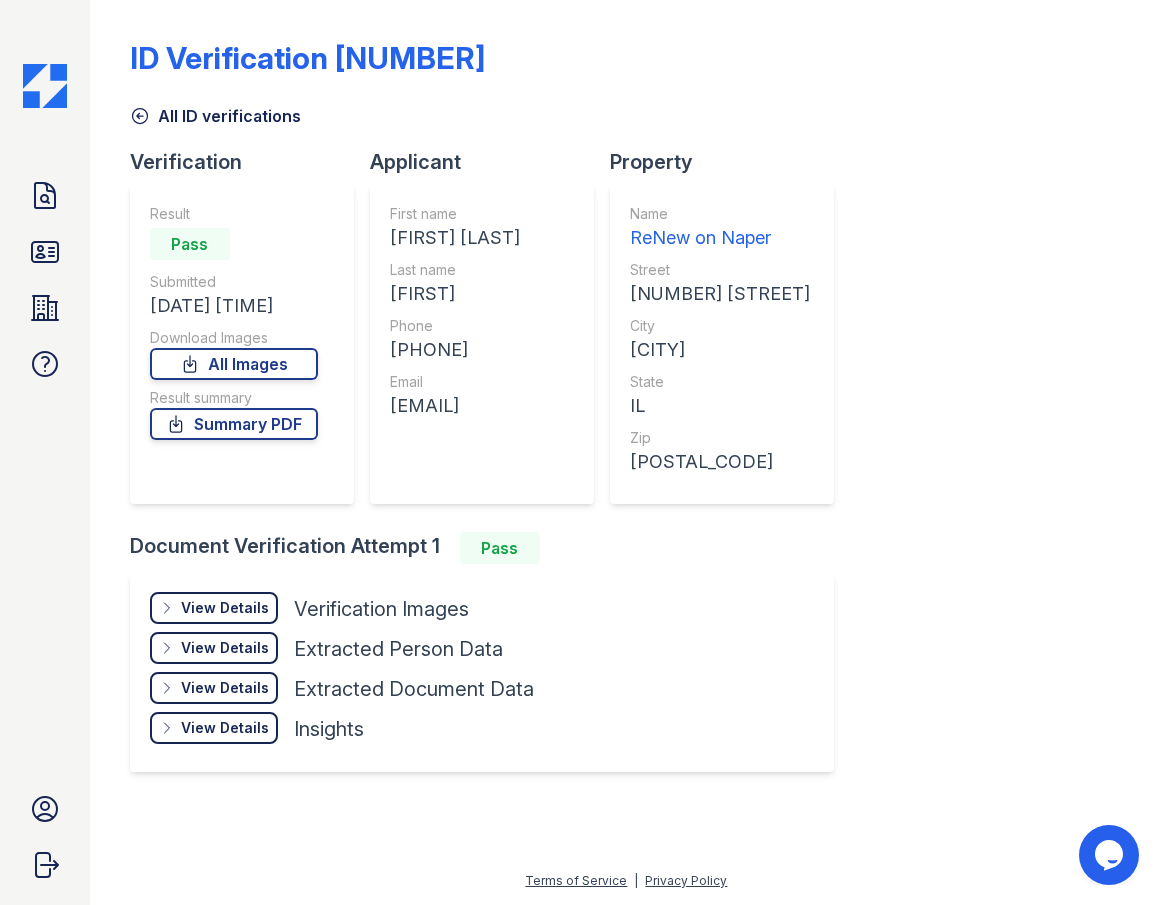 click on "View Details" at bounding box center (225, 608) 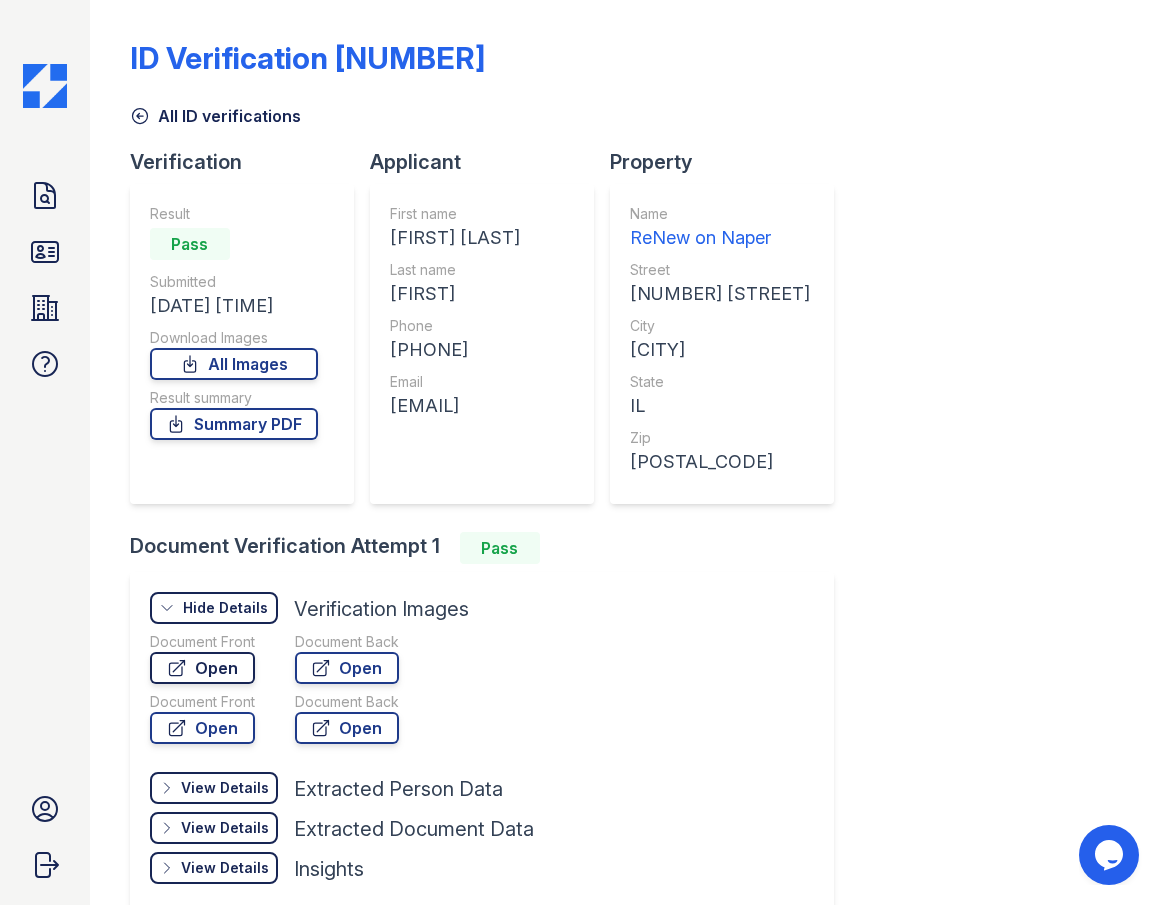 click on "Open" at bounding box center (202, 668) 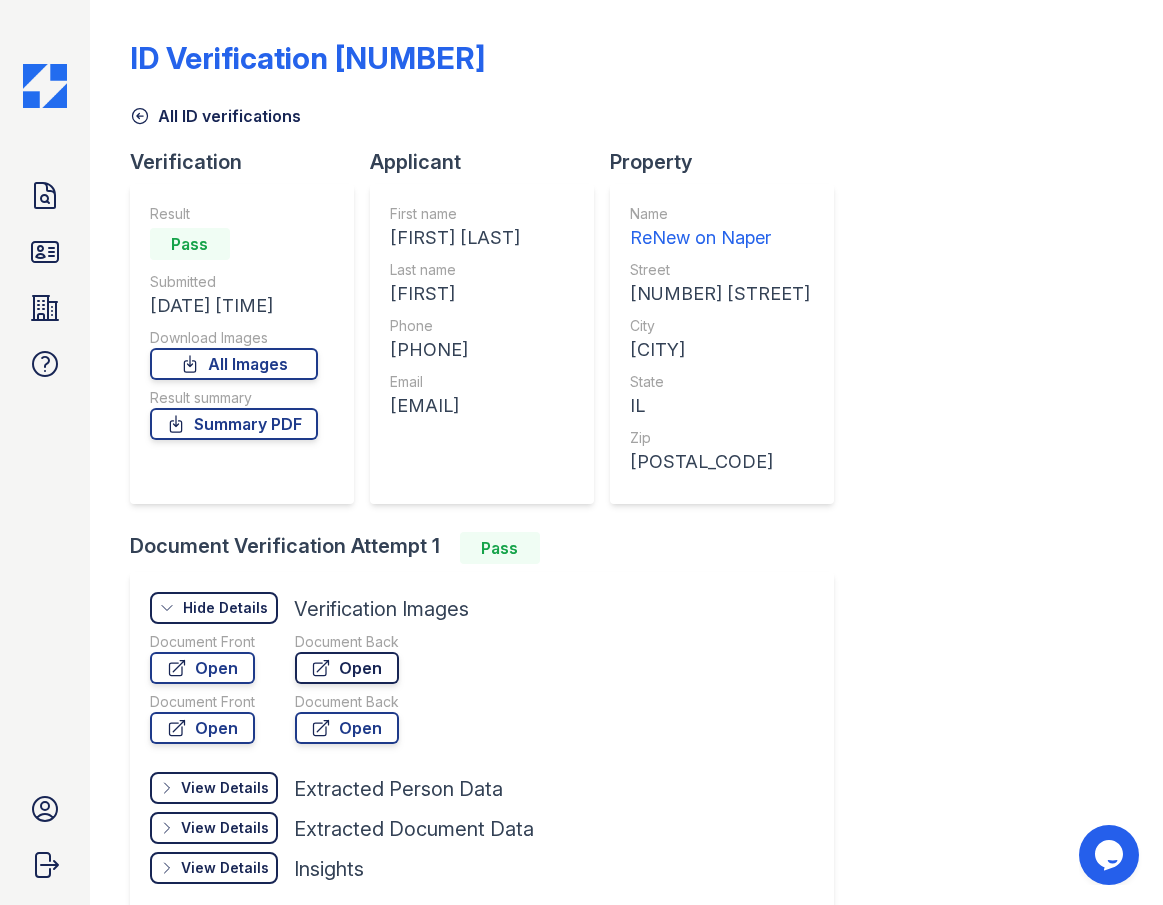 click on "Open" at bounding box center (347, 668) 